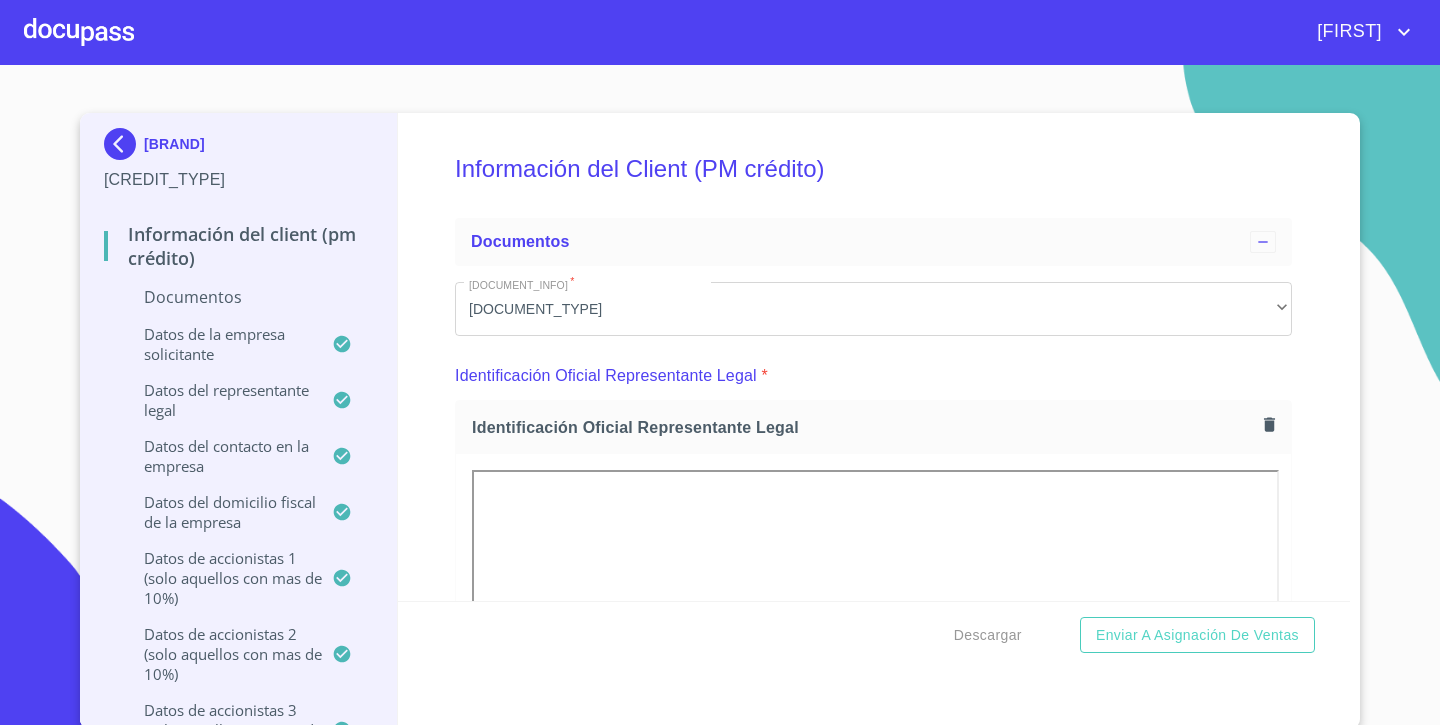 scroll, scrollTop: 0, scrollLeft: 0, axis: both 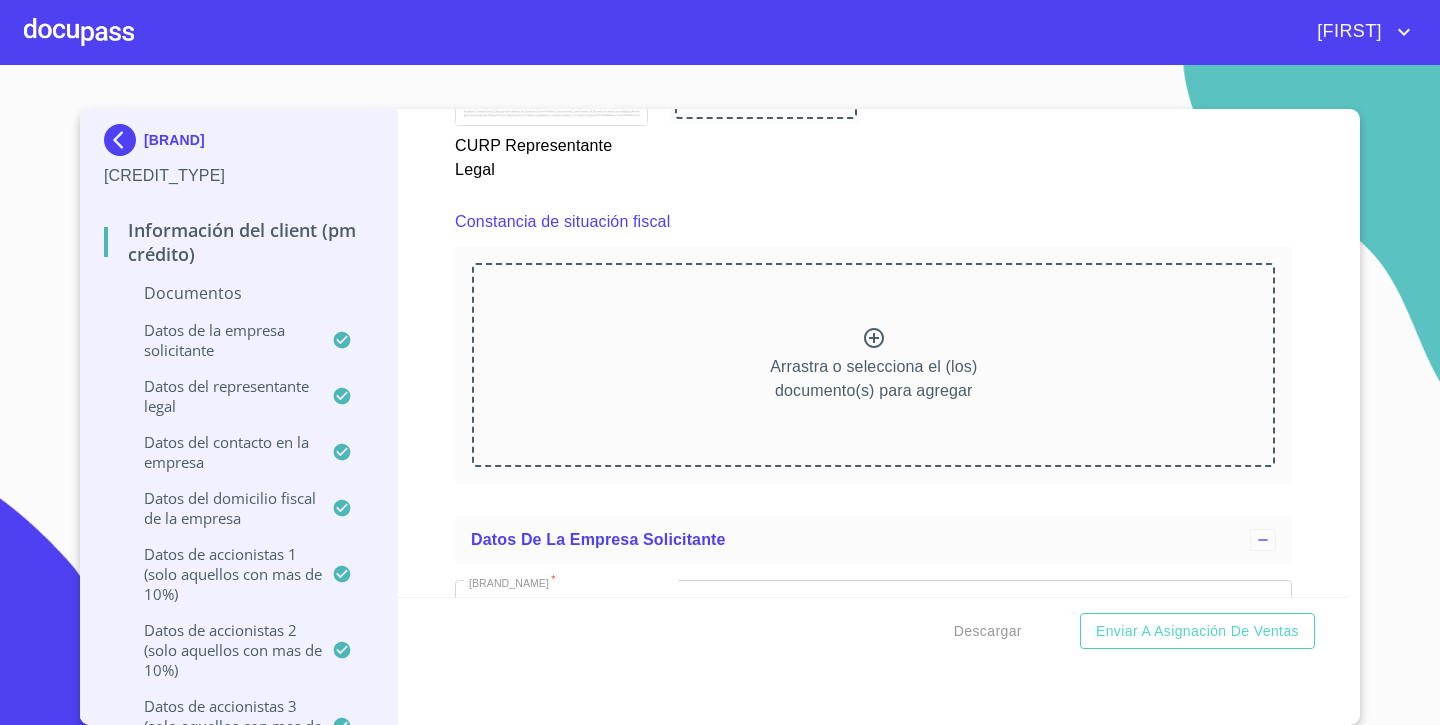 click on "Arrastra o selecciona el (los) documento(s) para agregar" at bounding box center (873, 365) 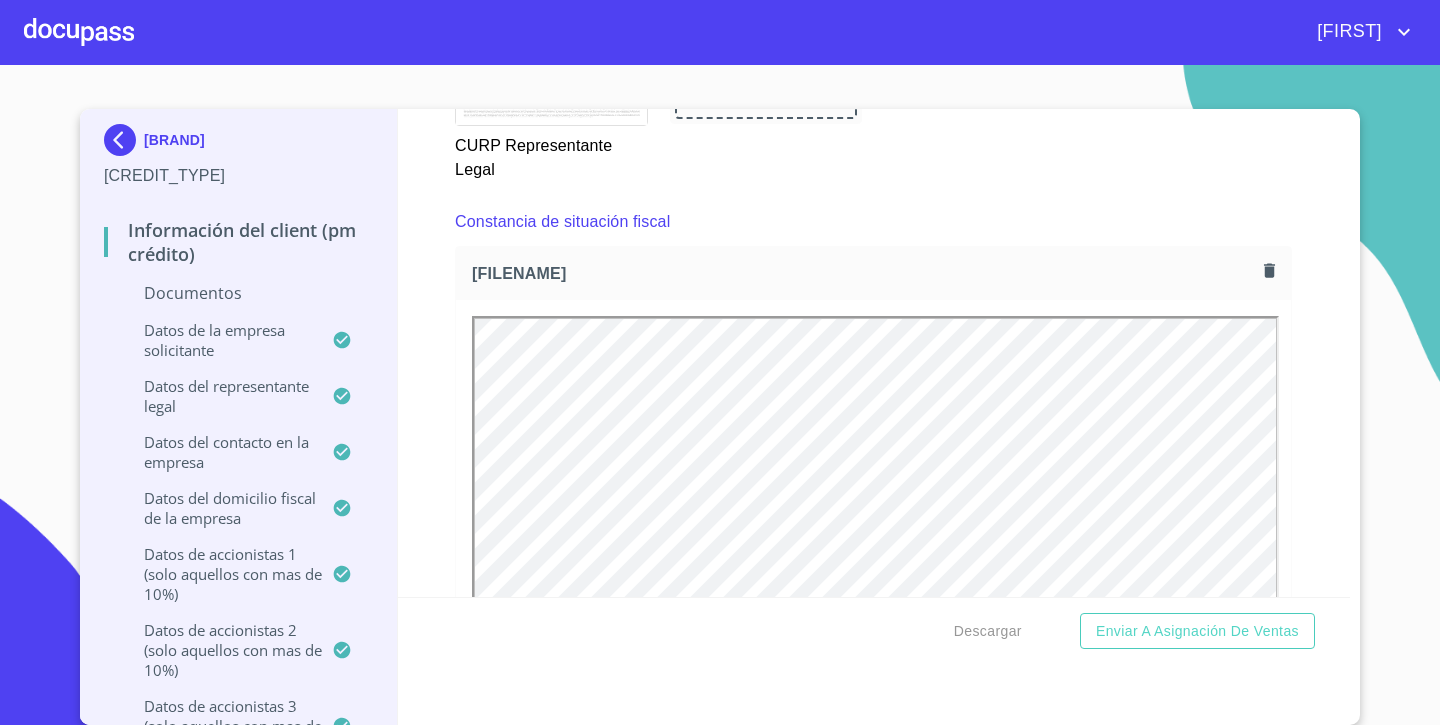 scroll, scrollTop: 0, scrollLeft: 0, axis: both 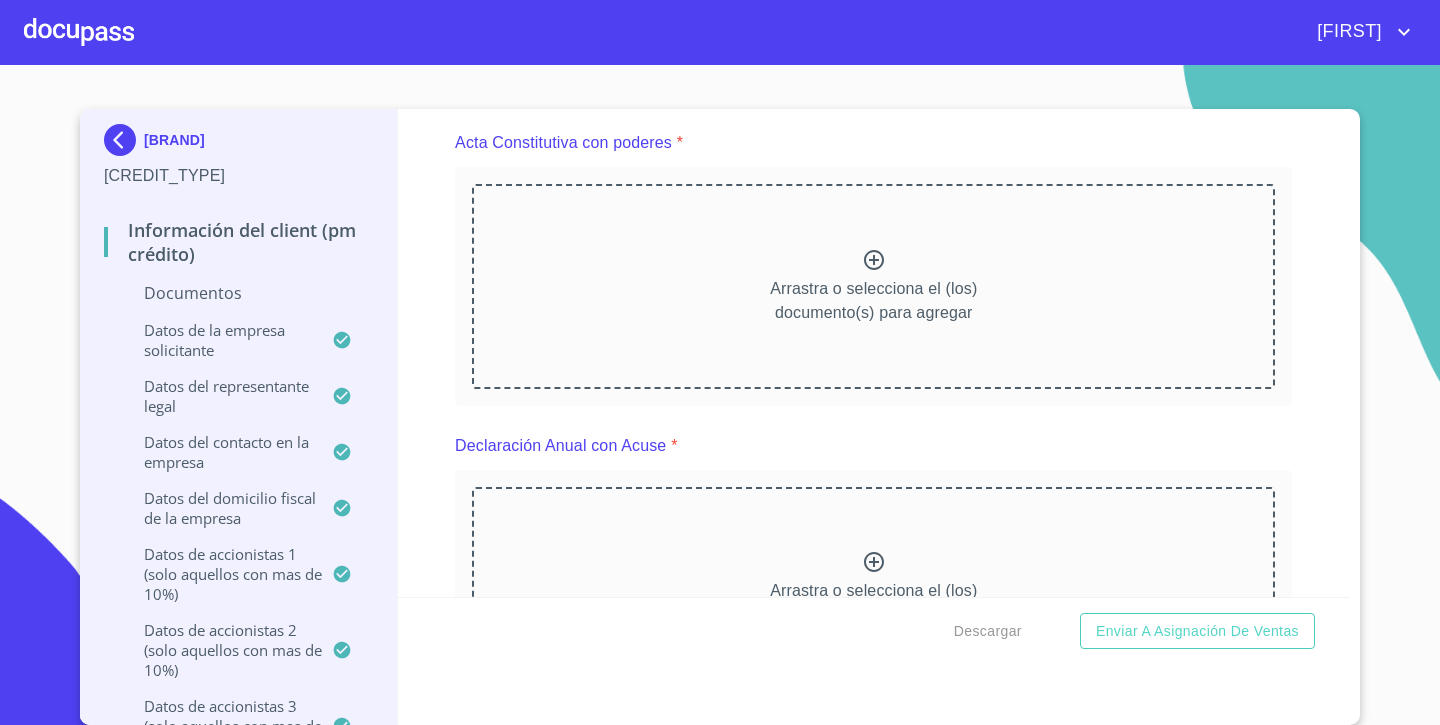 click on "Arrastra o selecciona el (los) documento(s) para agregar" at bounding box center [873, 286] 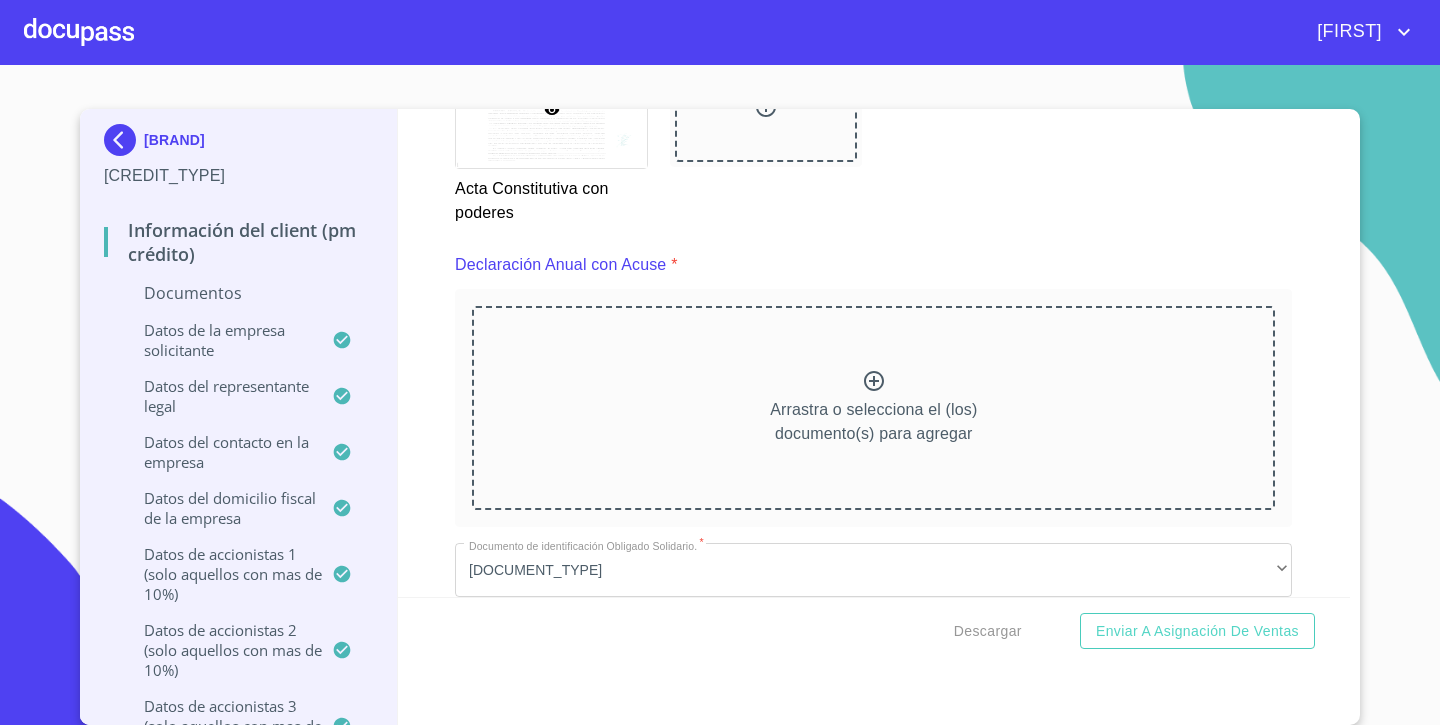 scroll, scrollTop: 5638, scrollLeft: 0, axis: vertical 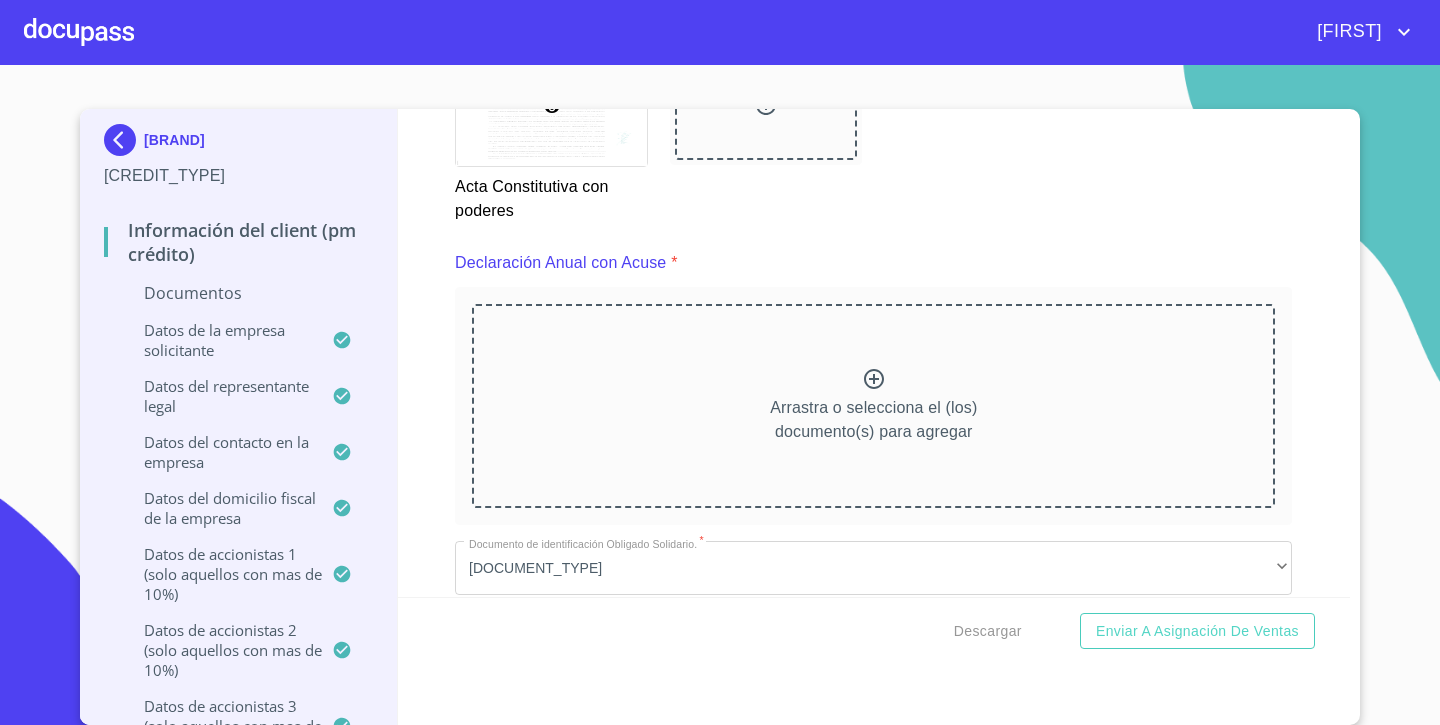 click on "Arrastra o selecciona el (los) documento(s) para agregar" at bounding box center [873, 406] 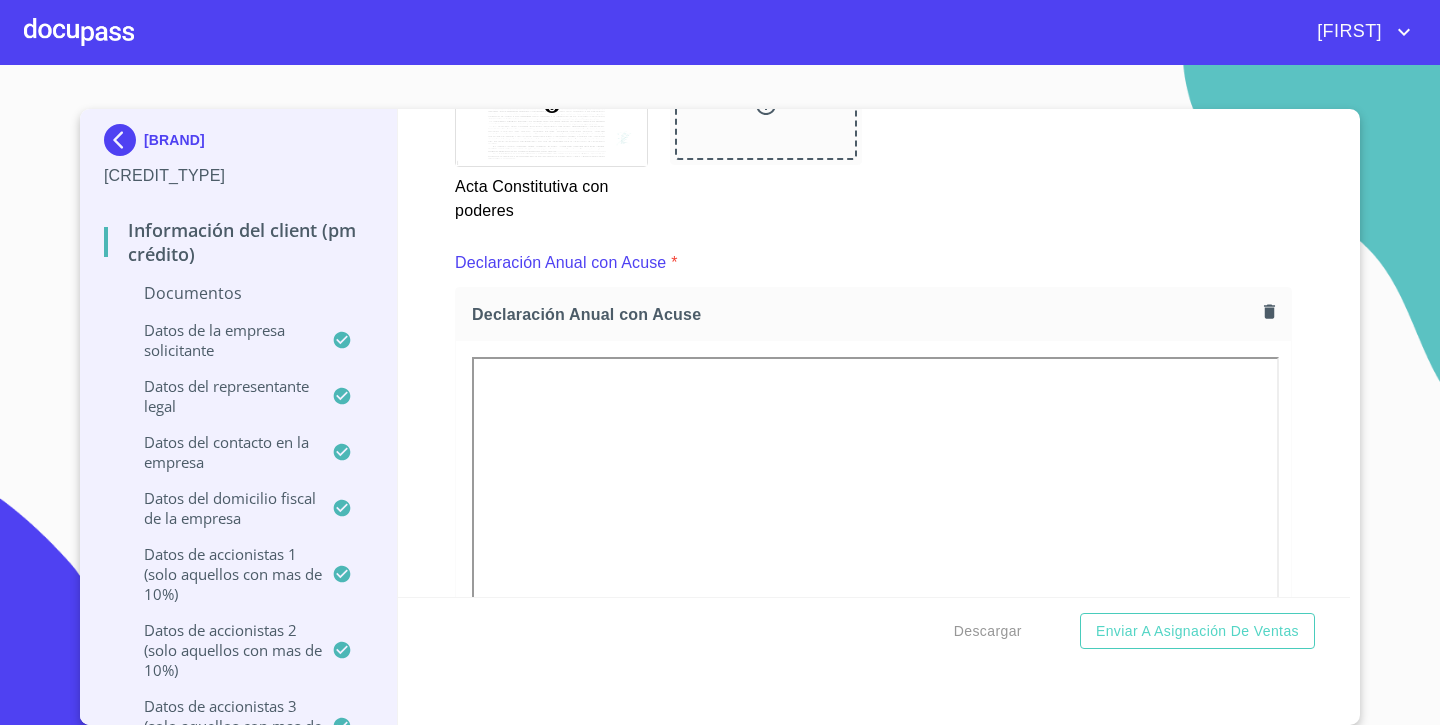 scroll, scrollTop: 0, scrollLeft: 0, axis: both 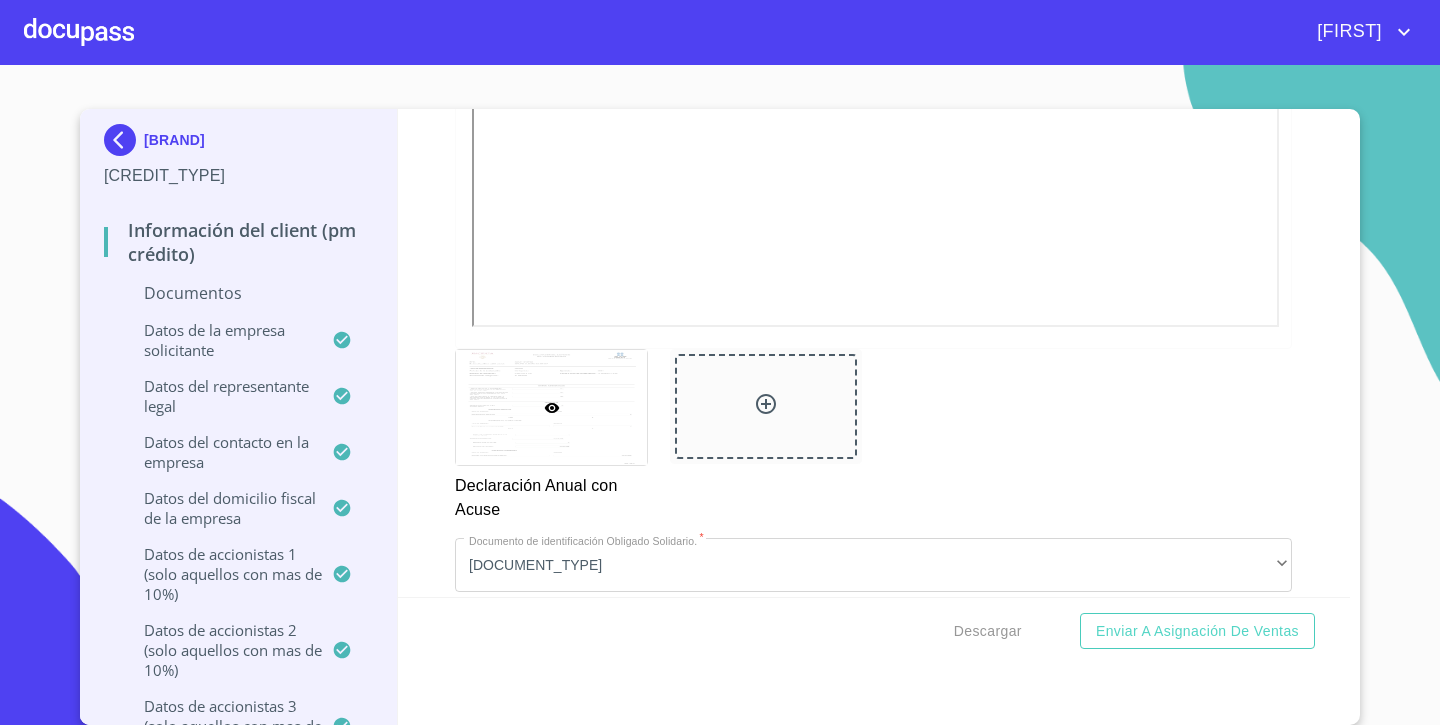 click at bounding box center (765, 406) 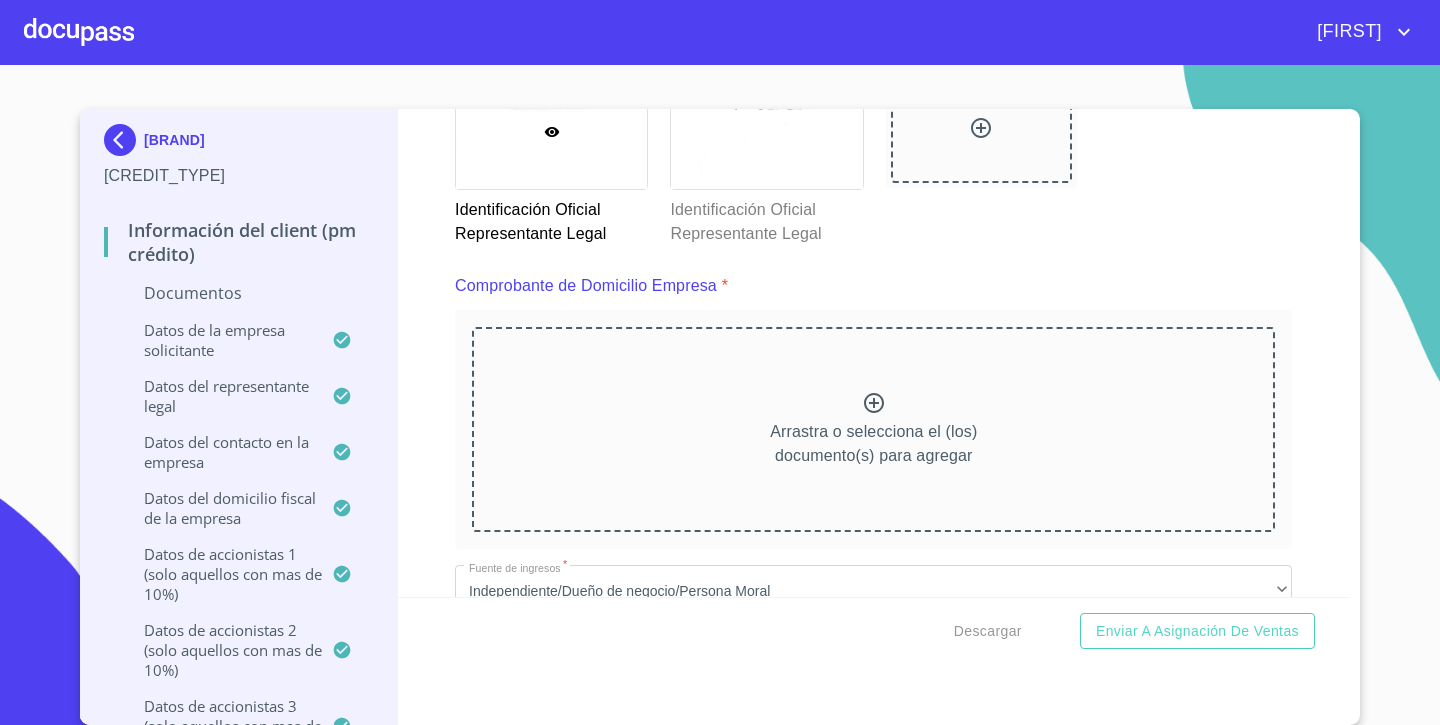 scroll, scrollTop: 913, scrollLeft: 0, axis: vertical 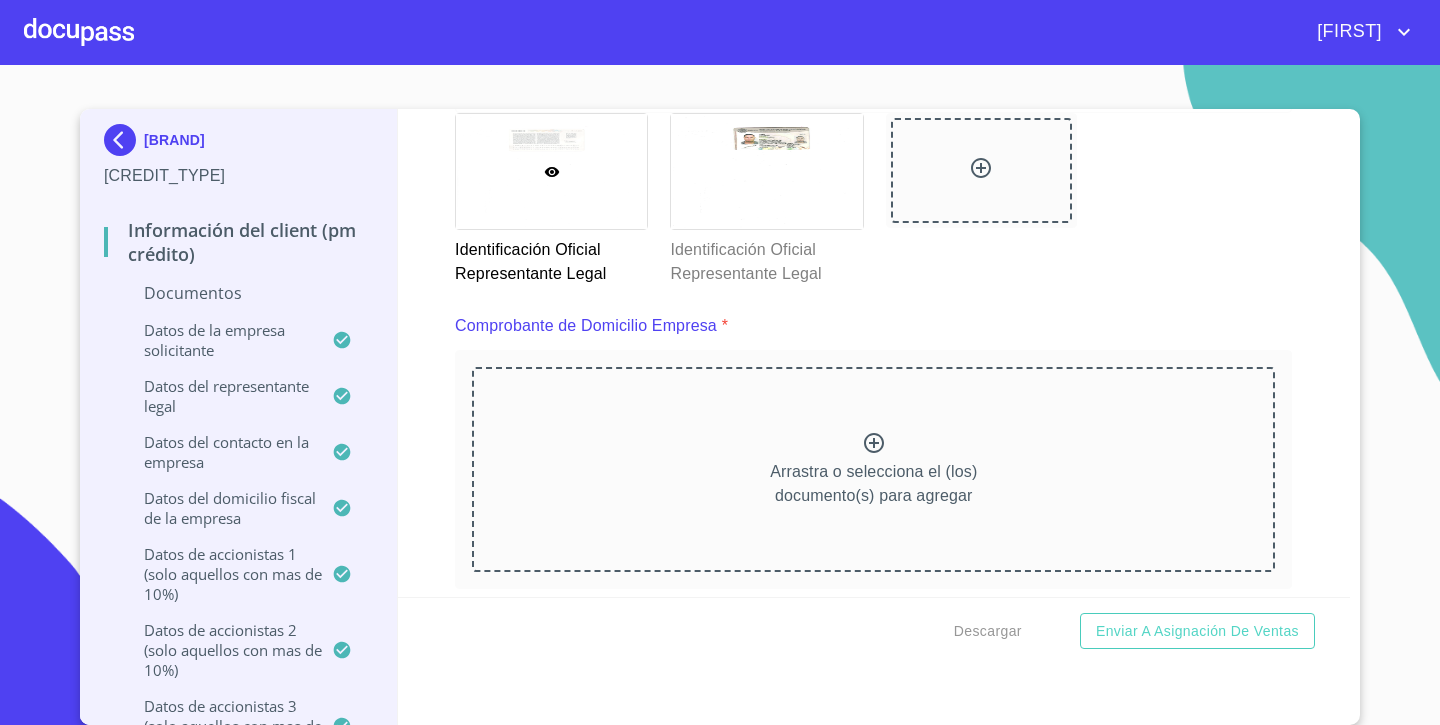 click on "Arrastra o selecciona el (los) documento(s) para agregar" at bounding box center (873, 484) 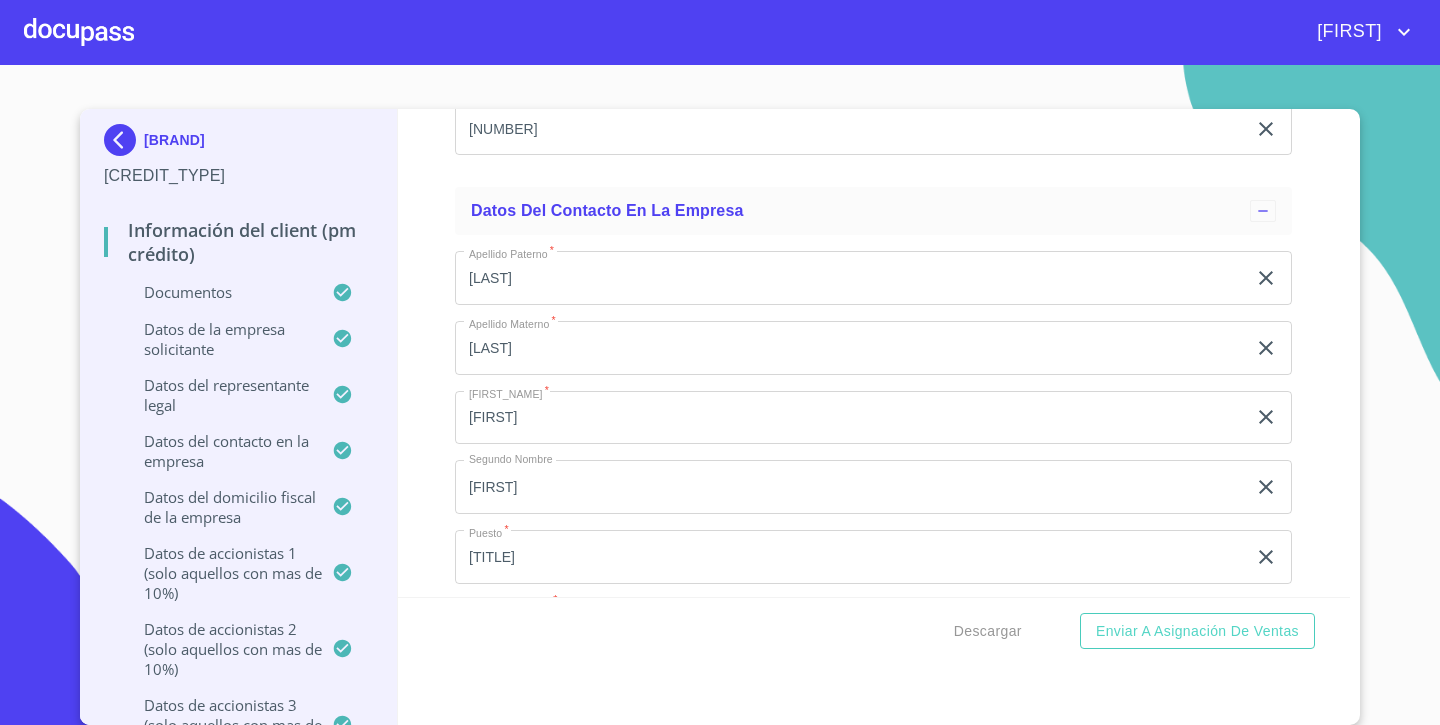 scroll, scrollTop: 13529, scrollLeft: 0, axis: vertical 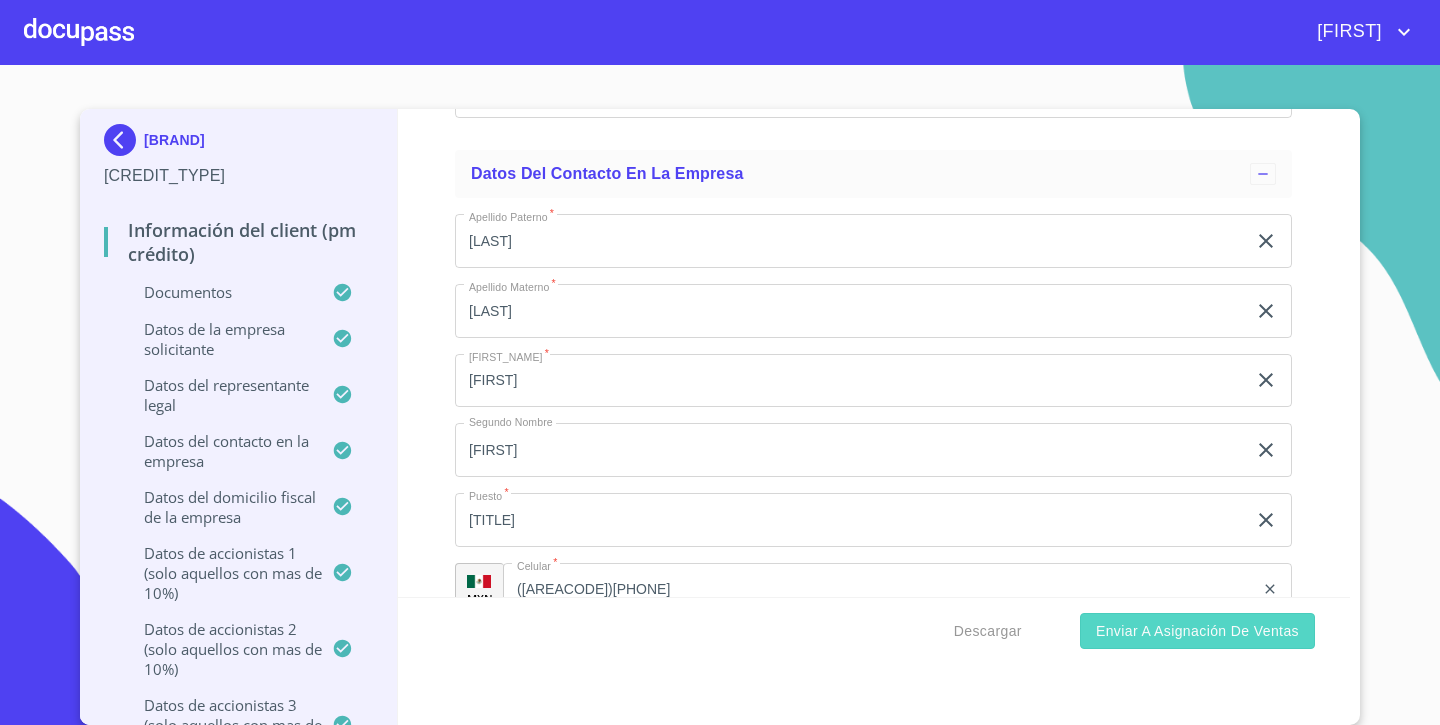 click on "Enviar a Asignación de Ventas" at bounding box center (1197, 631) 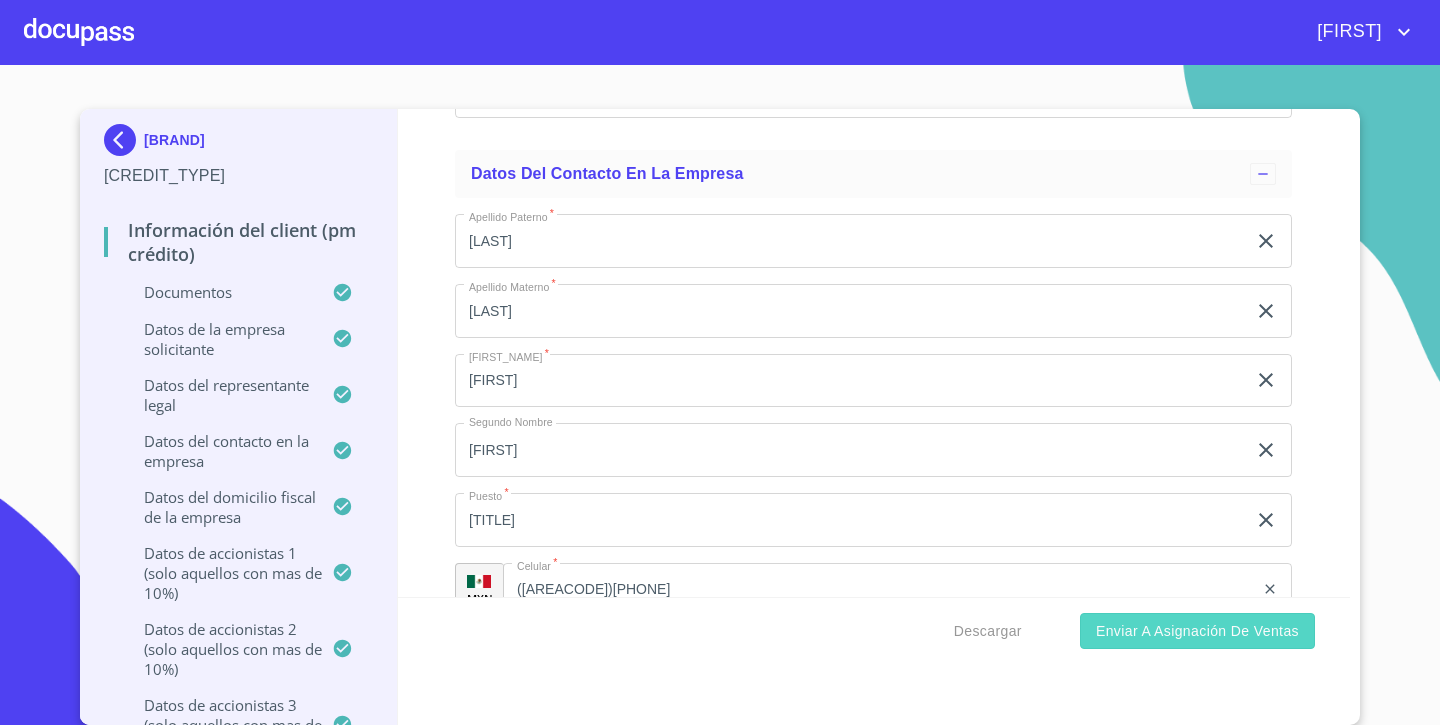 scroll, scrollTop: 19791, scrollLeft: 0, axis: vertical 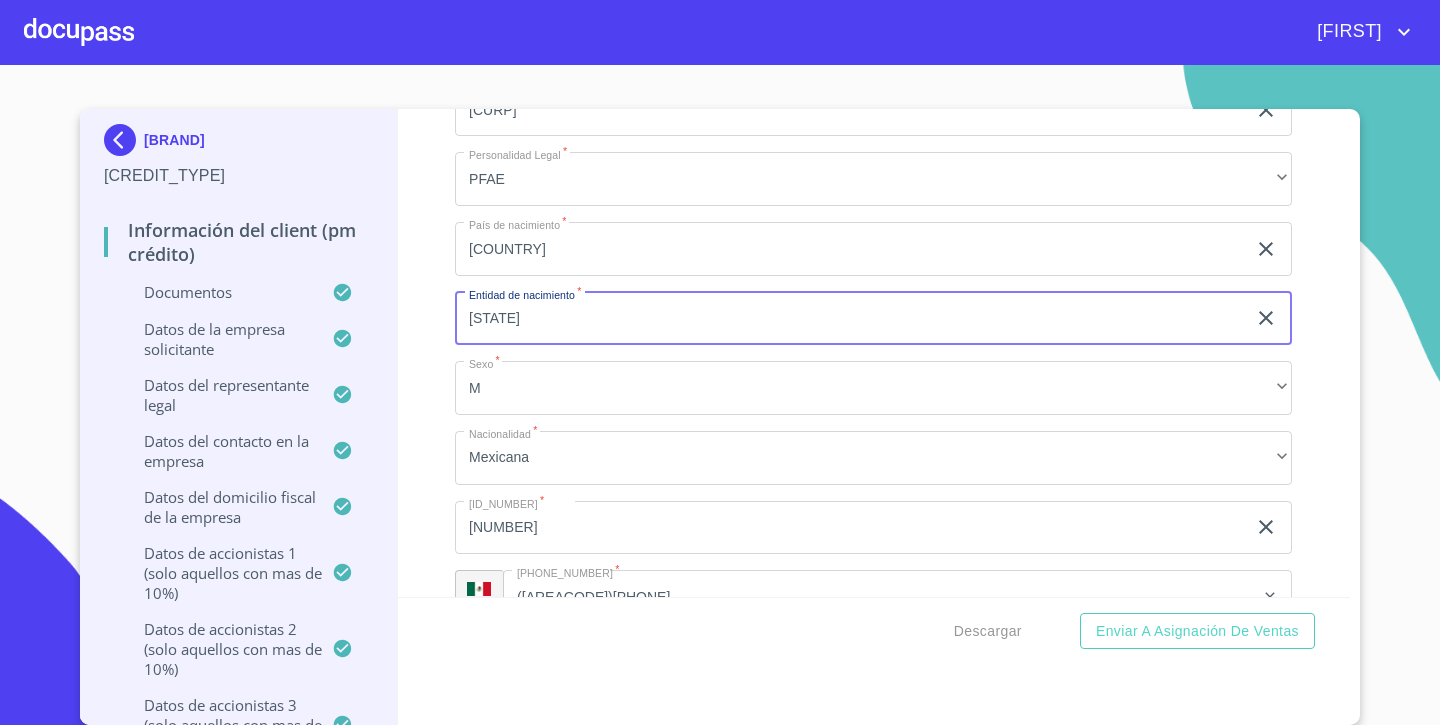 type on "[STATE]" 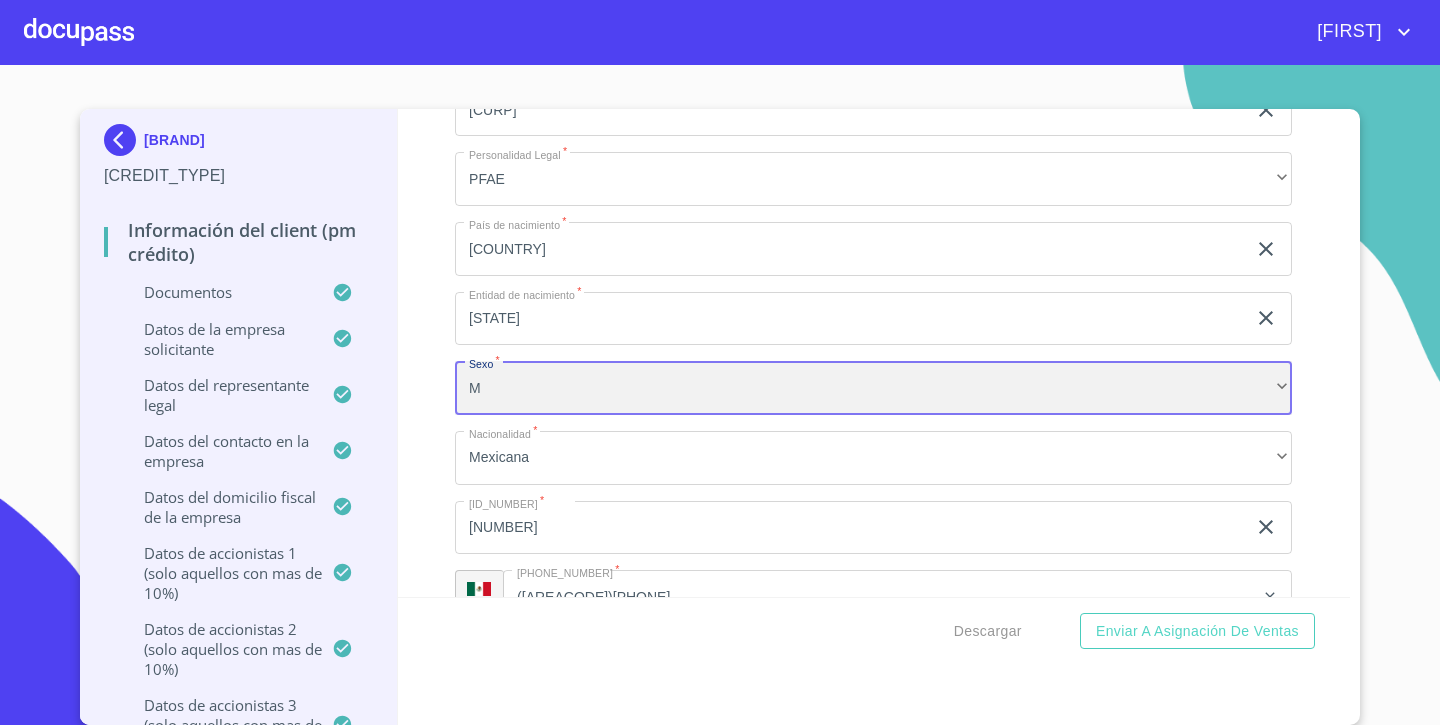 click on "M" at bounding box center (873, 388) 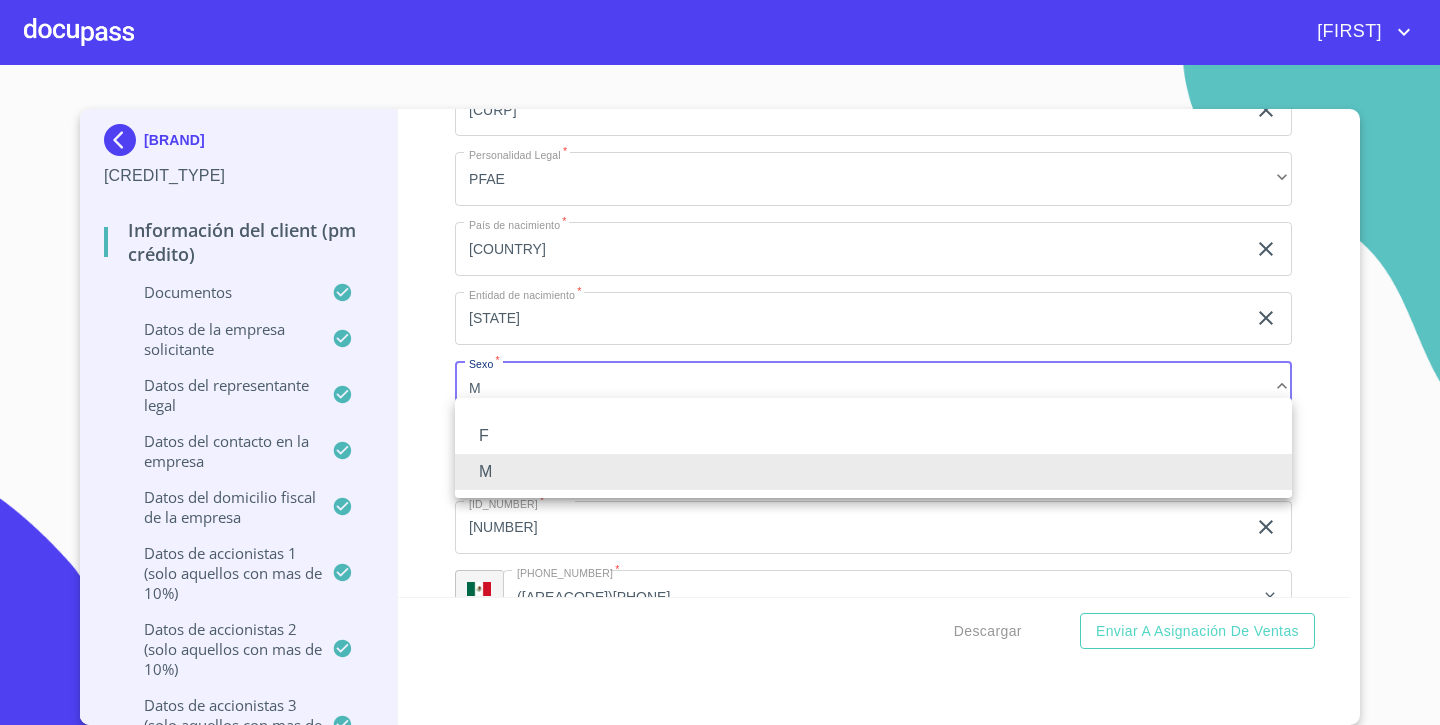 click at bounding box center [720, 362] 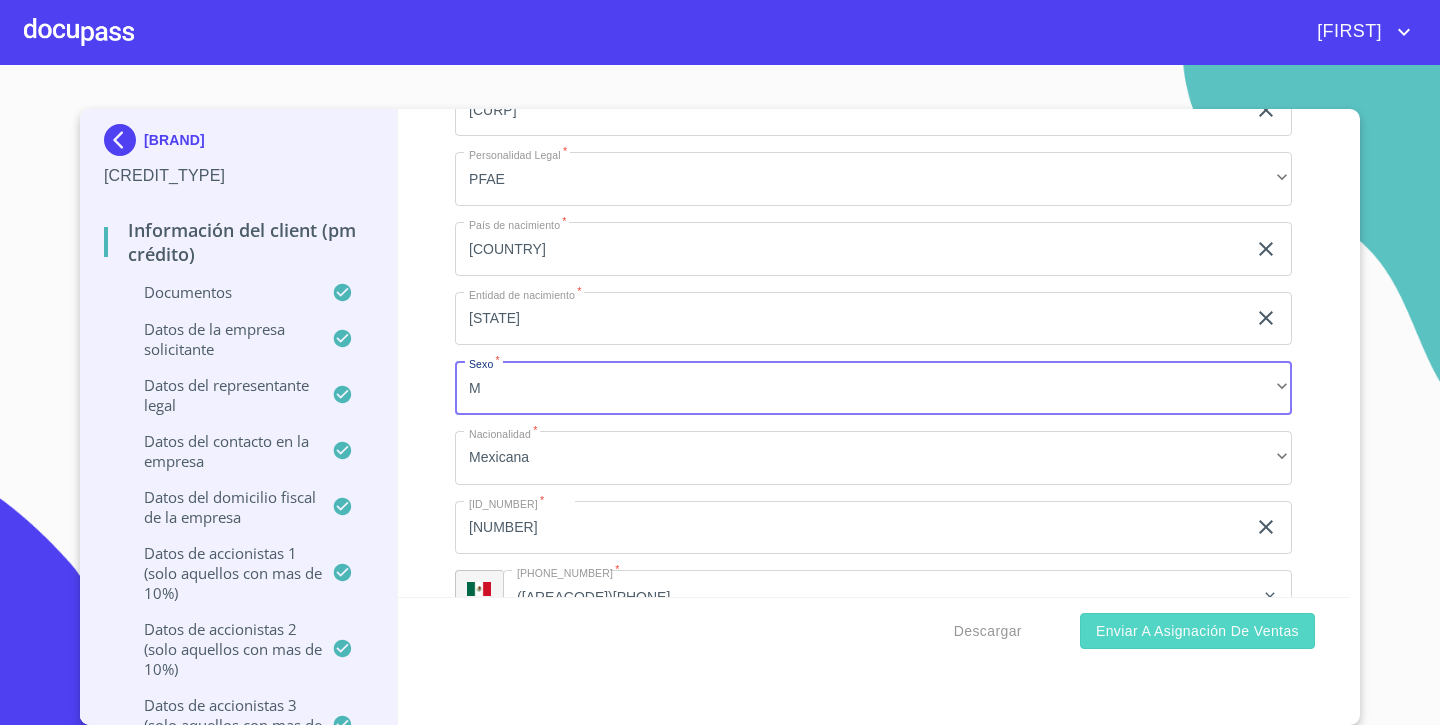 click on "Enviar a Asignación de Ventas" at bounding box center (1197, 631) 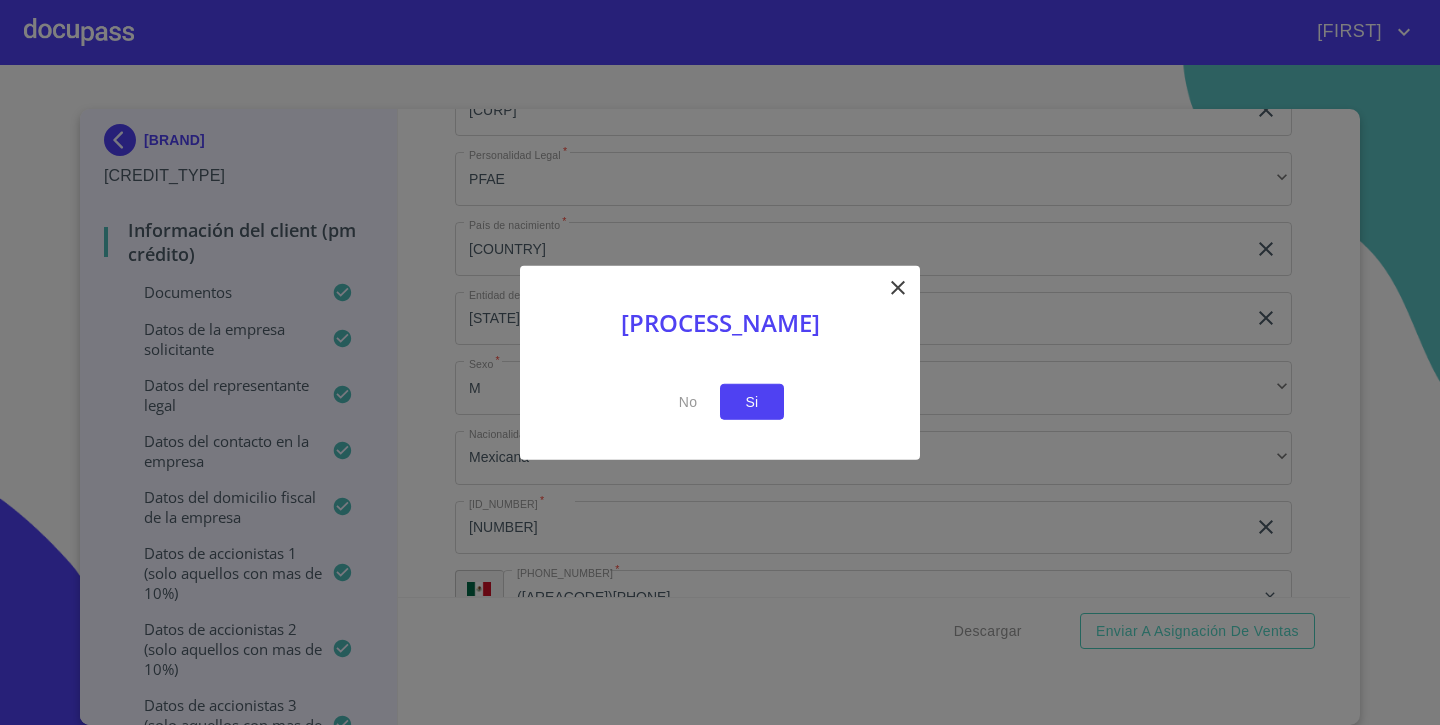 click on "Si" at bounding box center (752, 401) 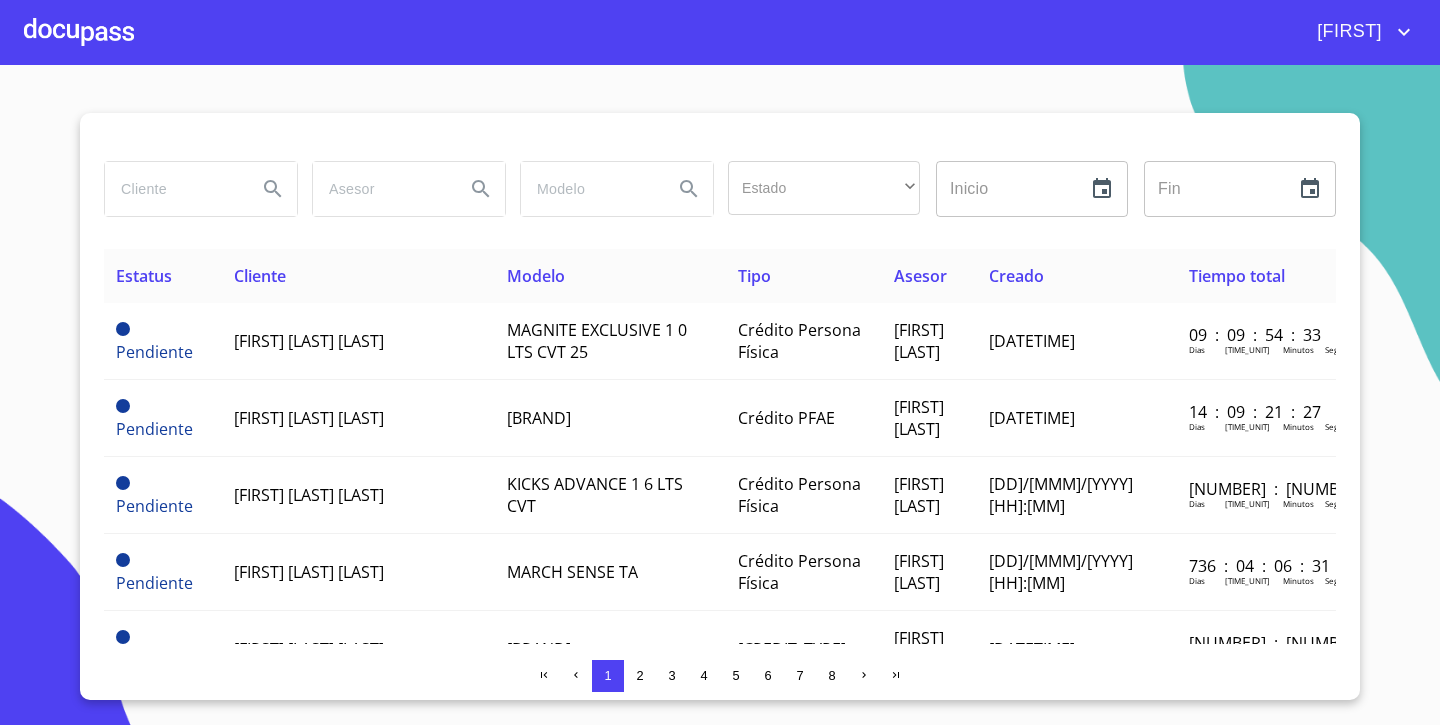 click at bounding box center (79, 32) 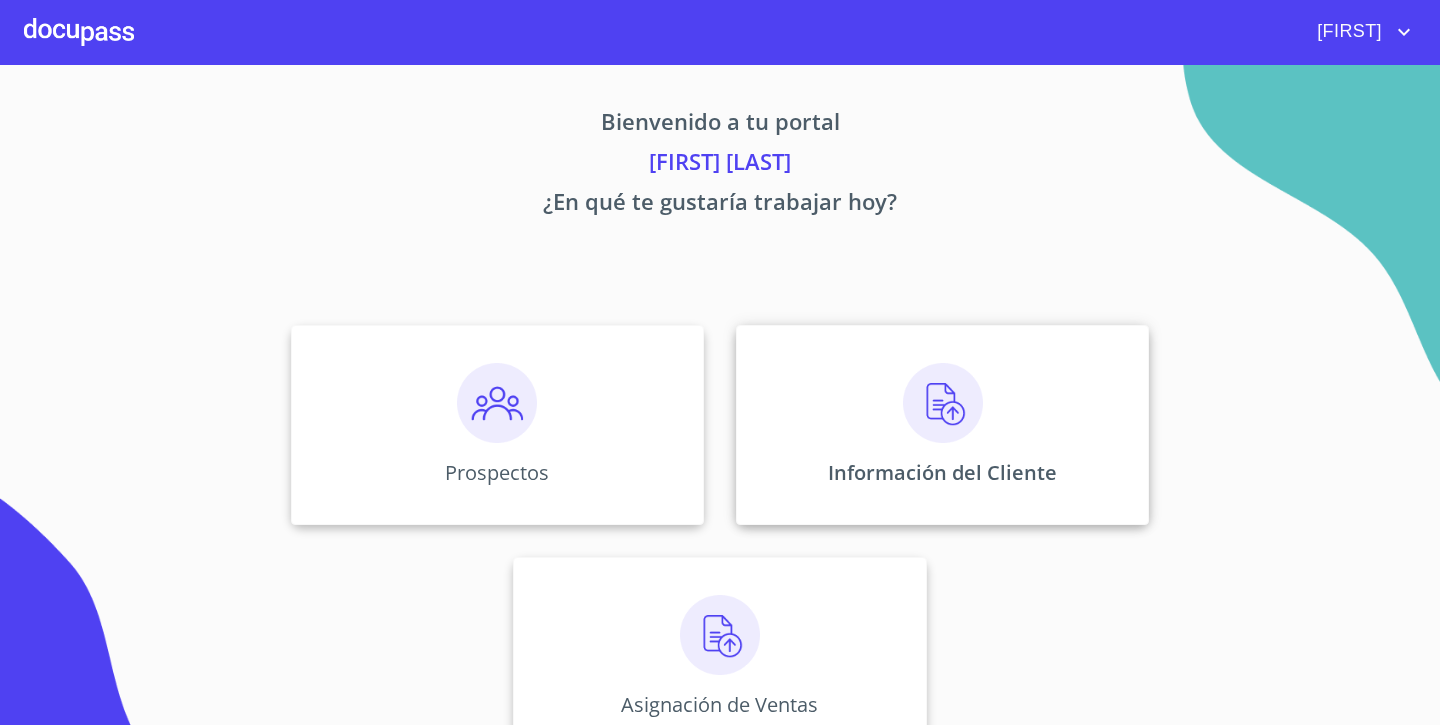 click on "Información del Cliente" at bounding box center [942, 425] 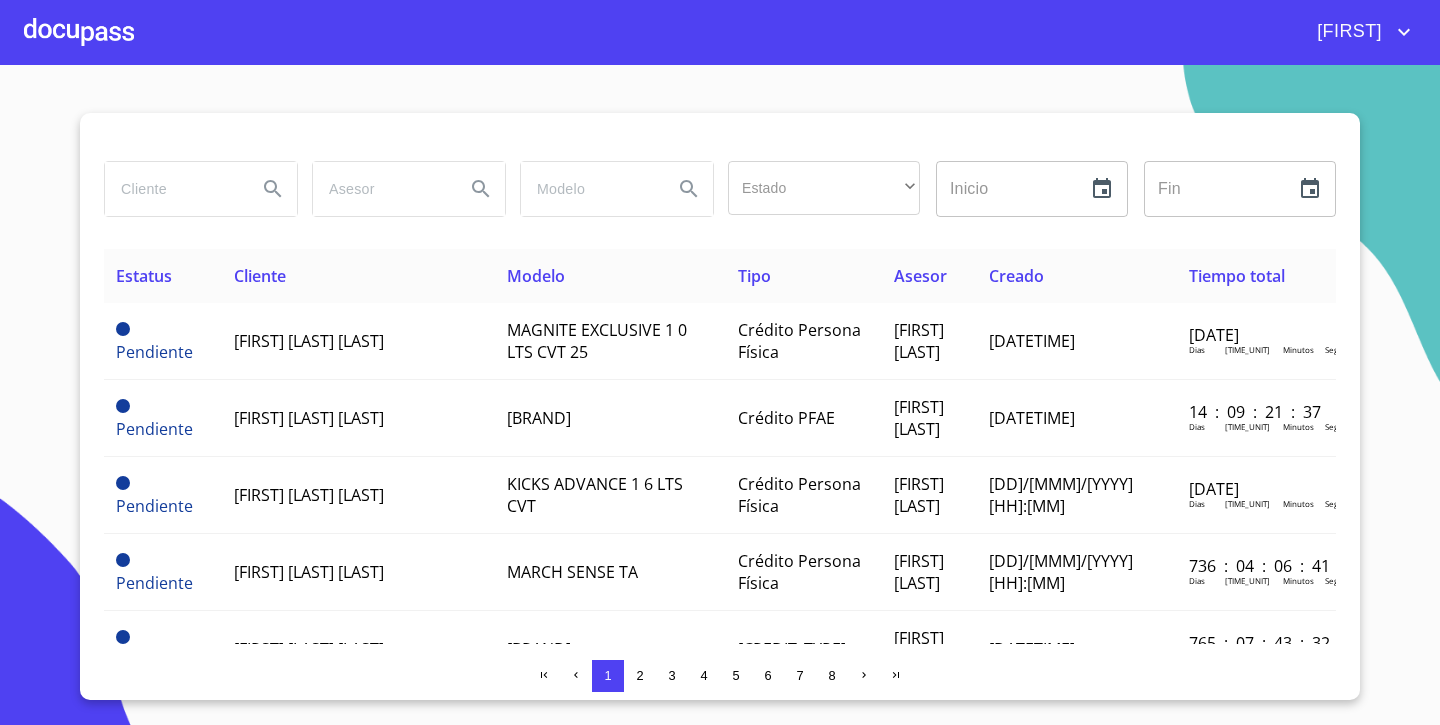 click at bounding box center (173, 189) 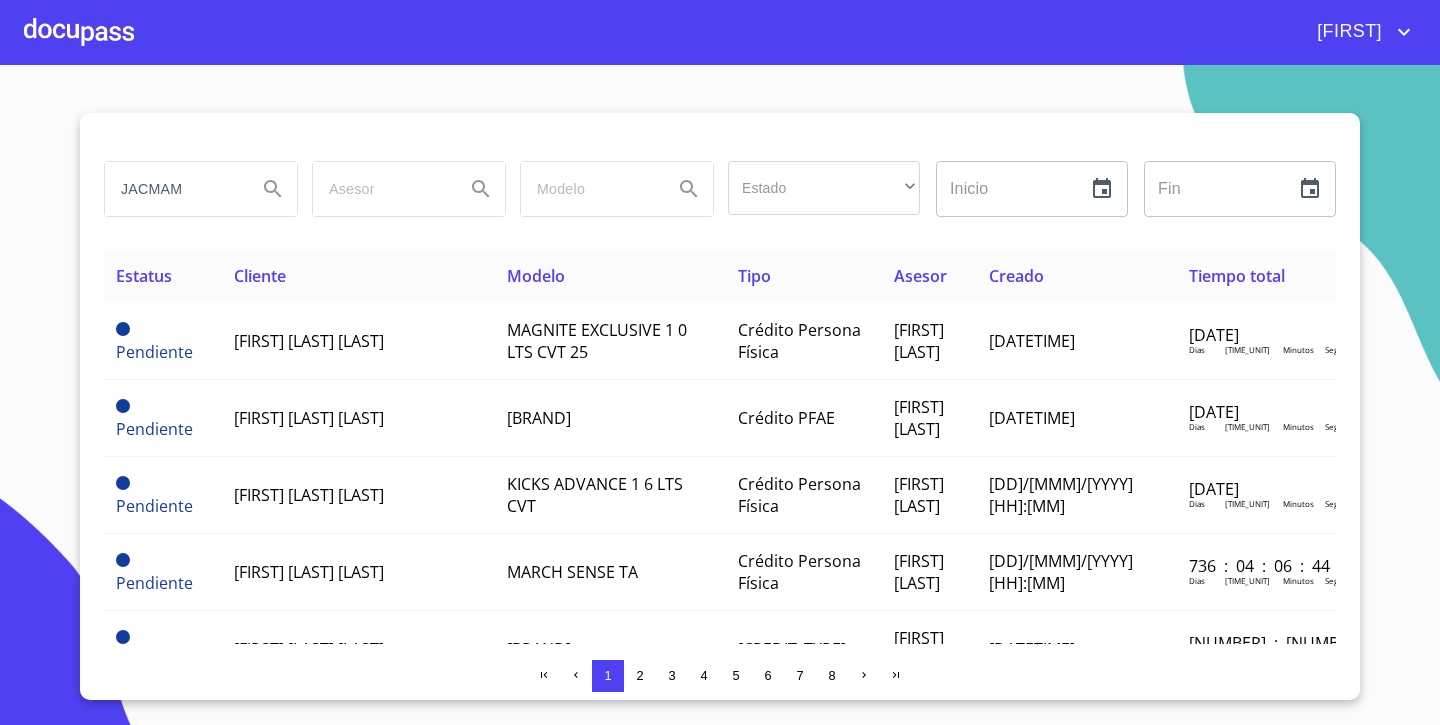 type on "JACMAM" 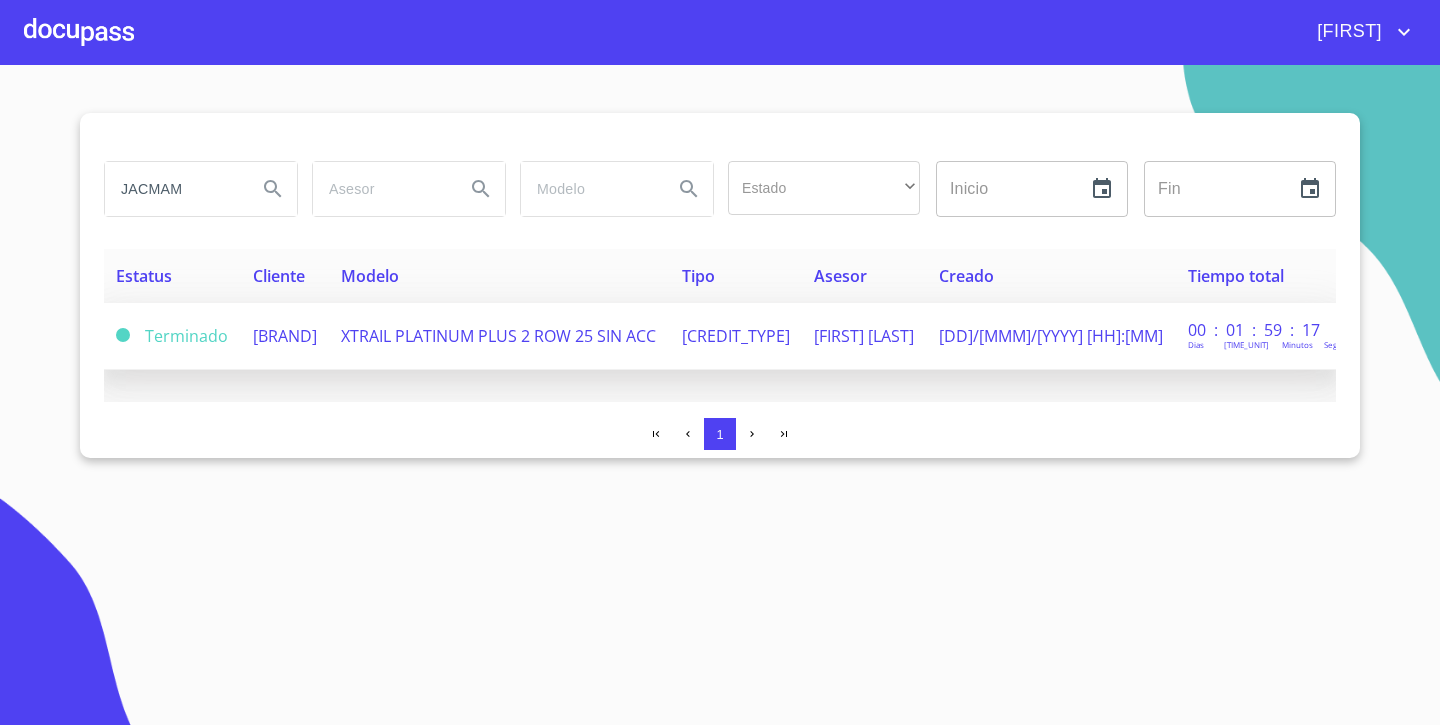 click on "[BRAND]" at bounding box center (285, 336) 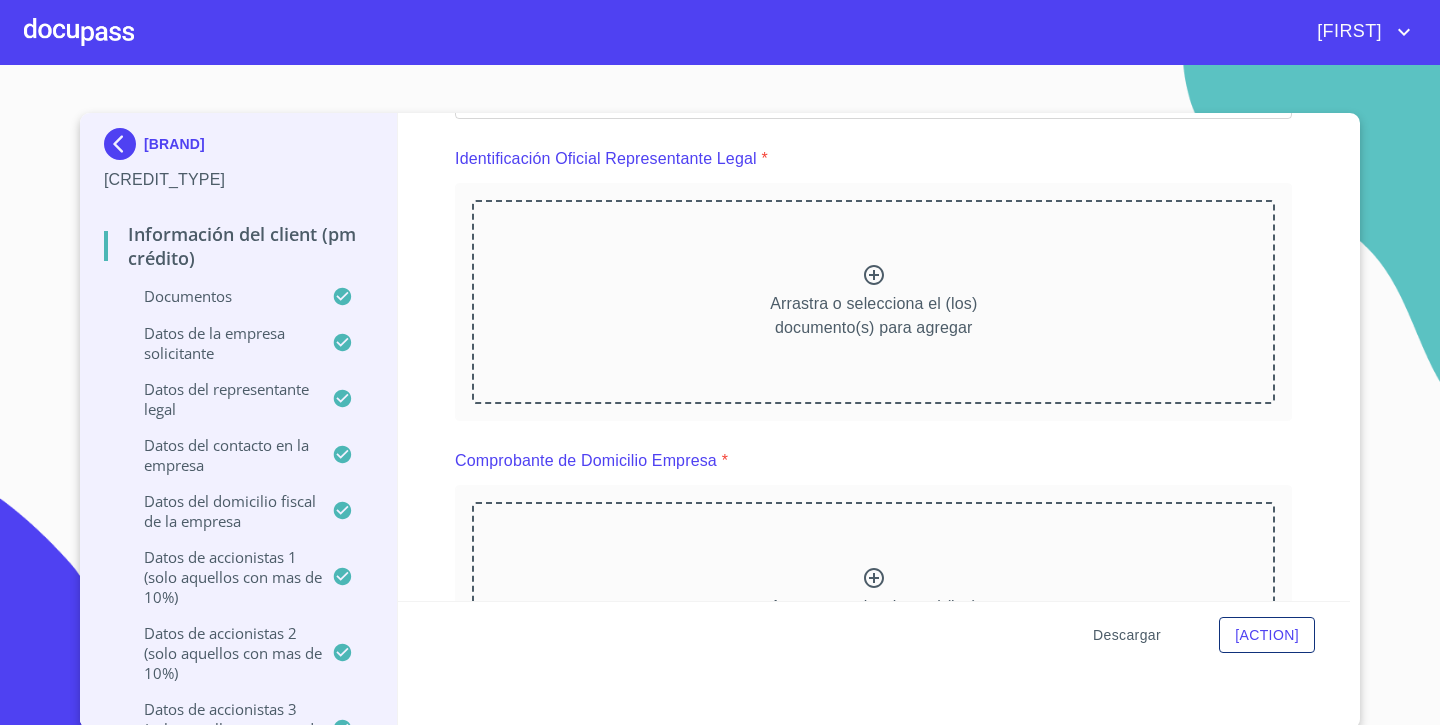 scroll, scrollTop: 1818, scrollLeft: 0, axis: vertical 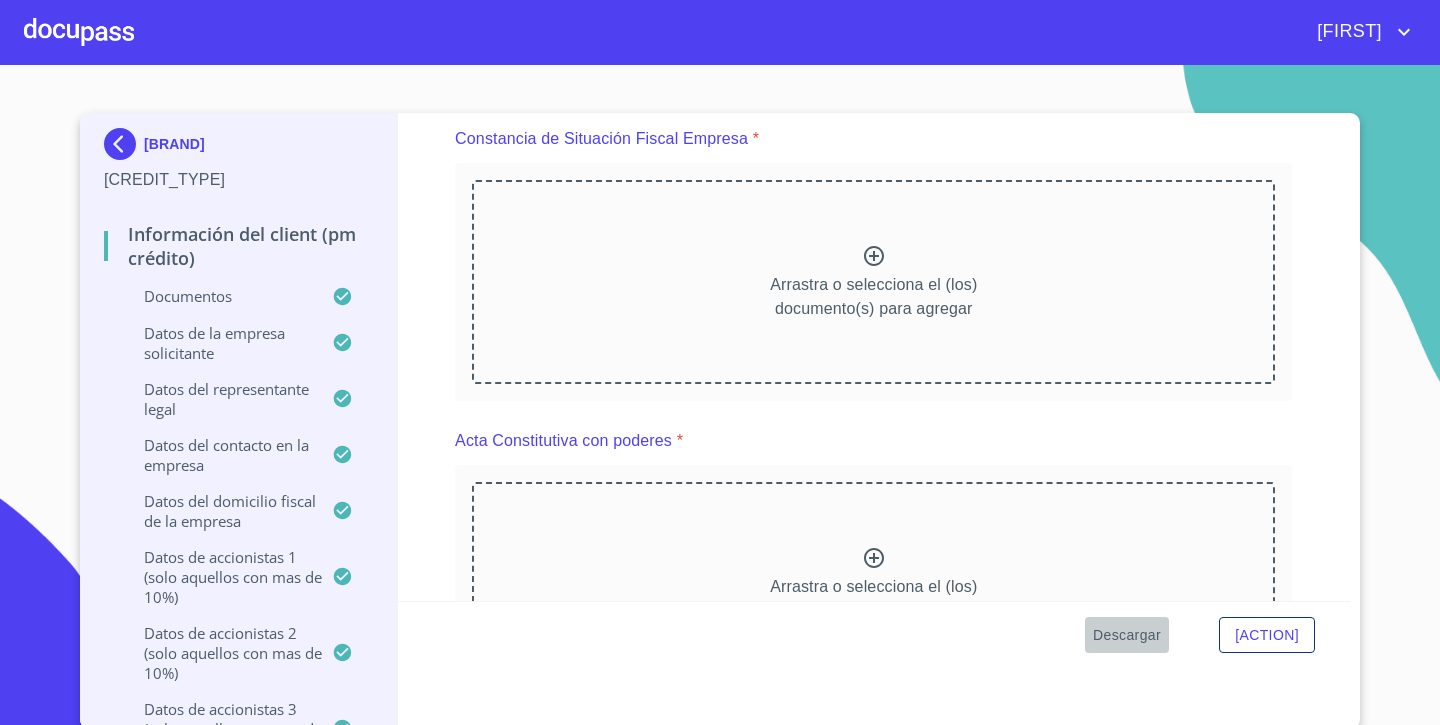 click on "Descargar" at bounding box center [1127, 635] 